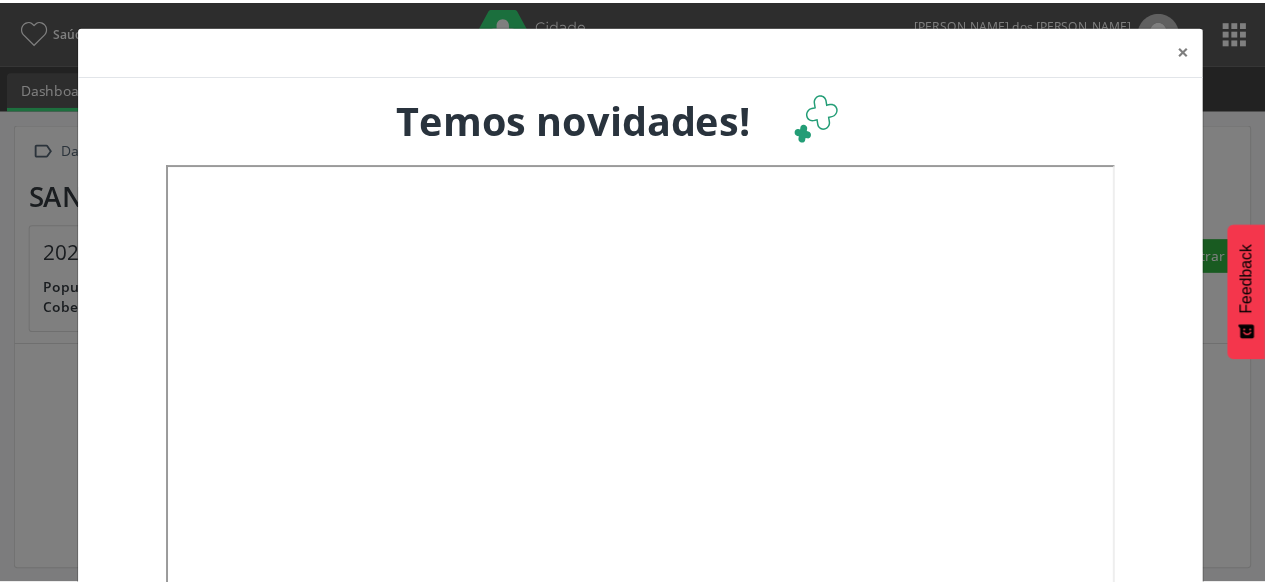 scroll, scrollTop: 0, scrollLeft: 0, axis: both 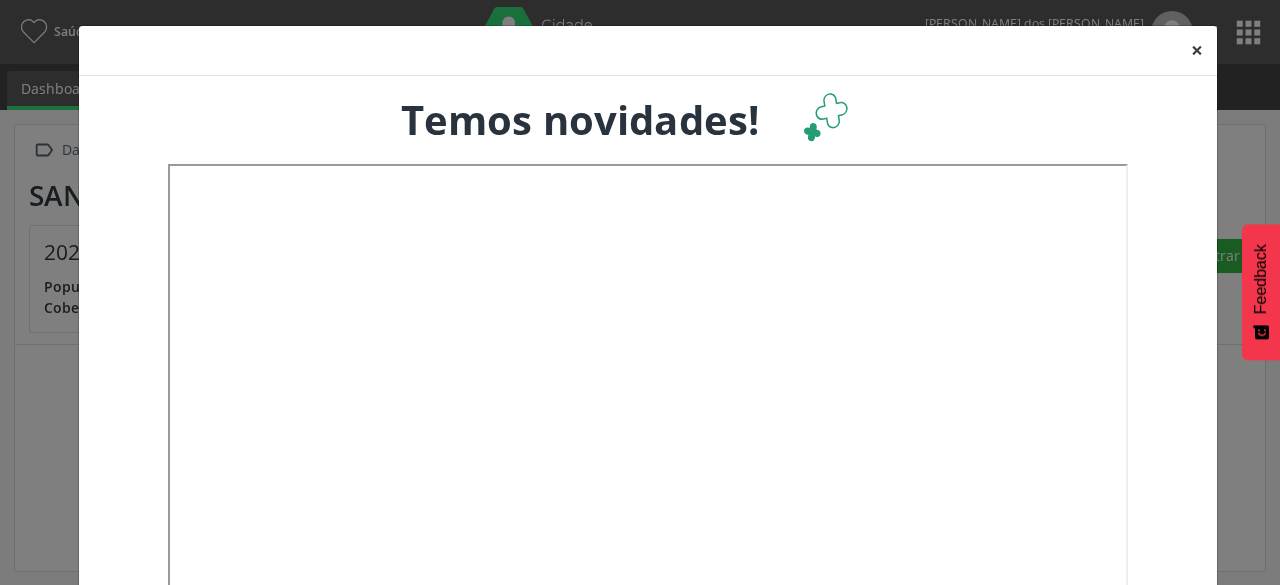 click on "×" at bounding box center [1197, 50] 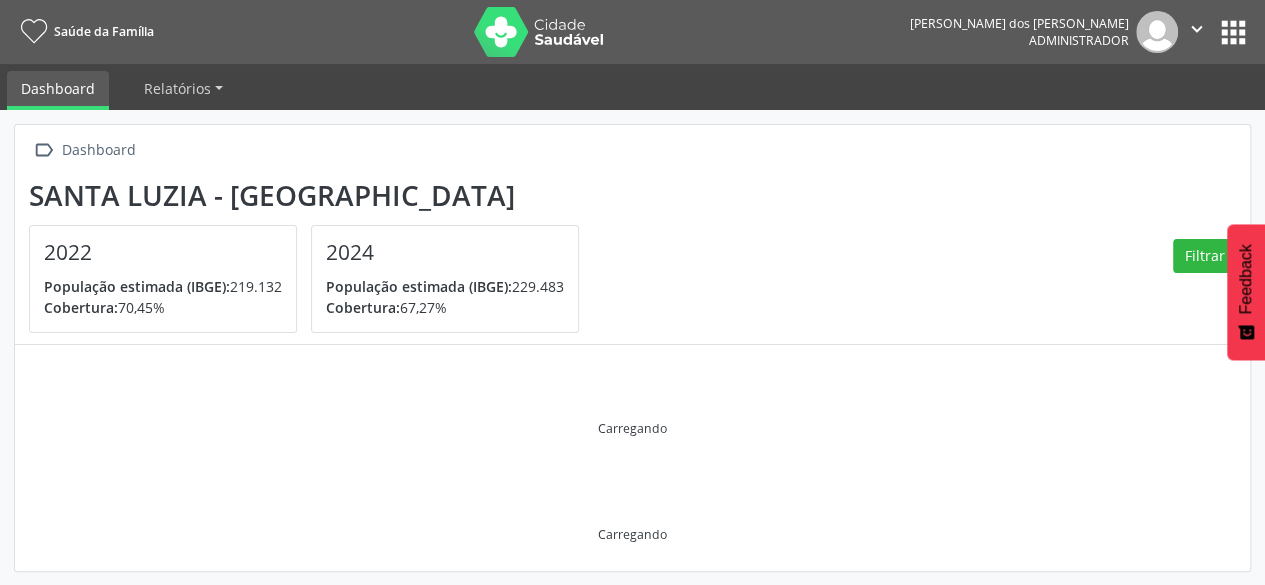 click on "apps" at bounding box center [1233, 32] 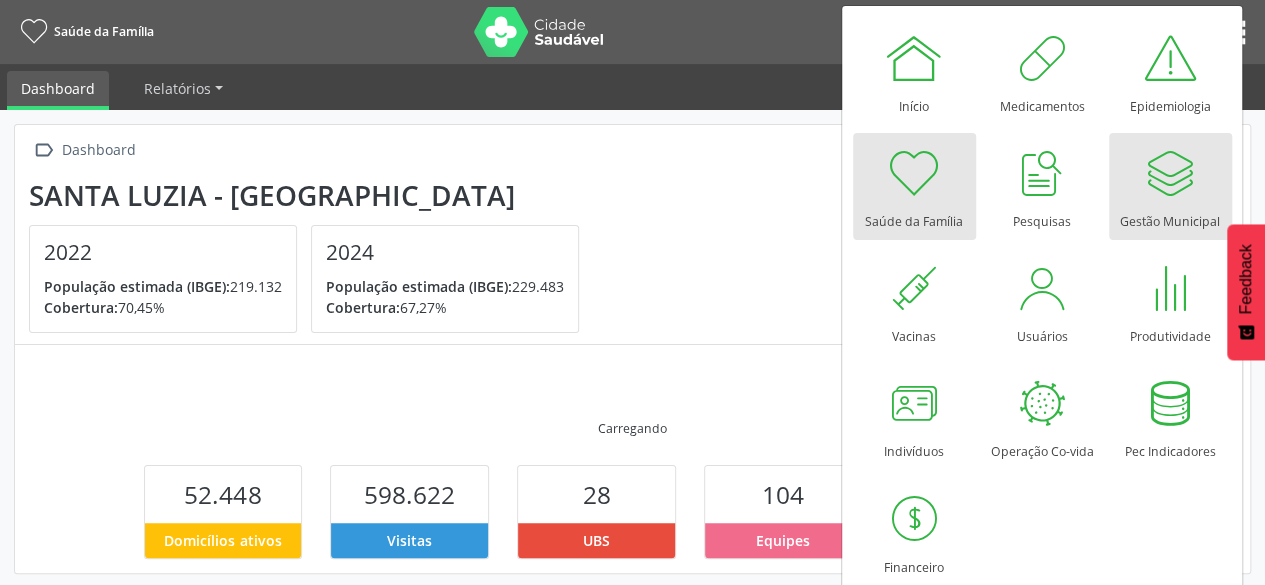 click on "Gestão Municipal" at bounding box center [1170, 216] 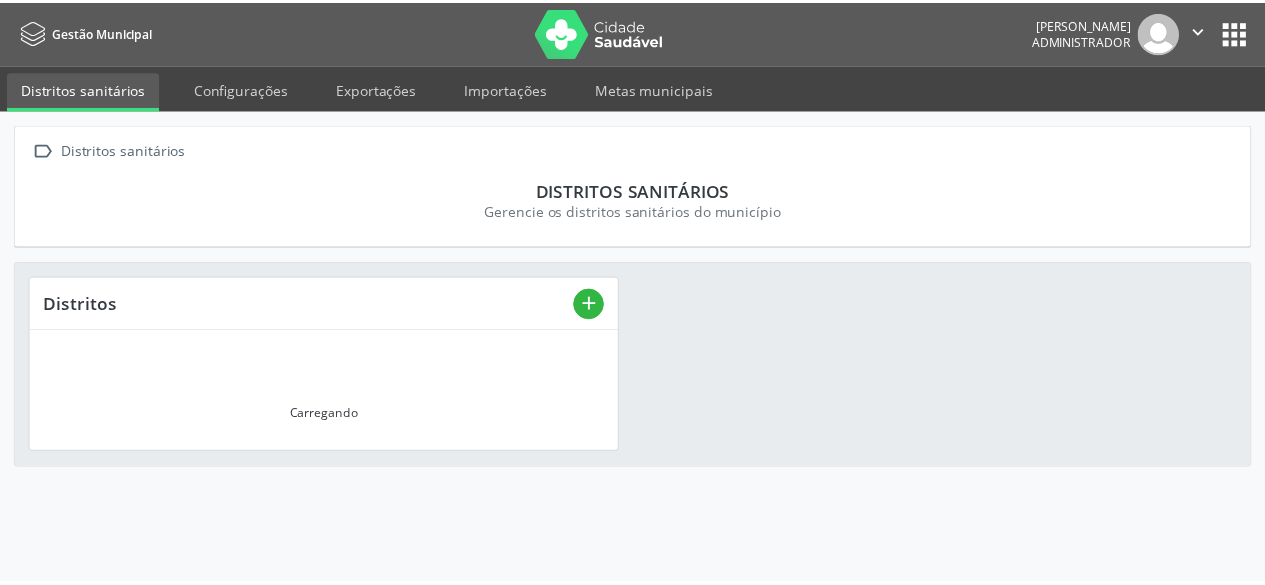 scroll, scrollTop: 0, scrollLeft: 0, axis: both 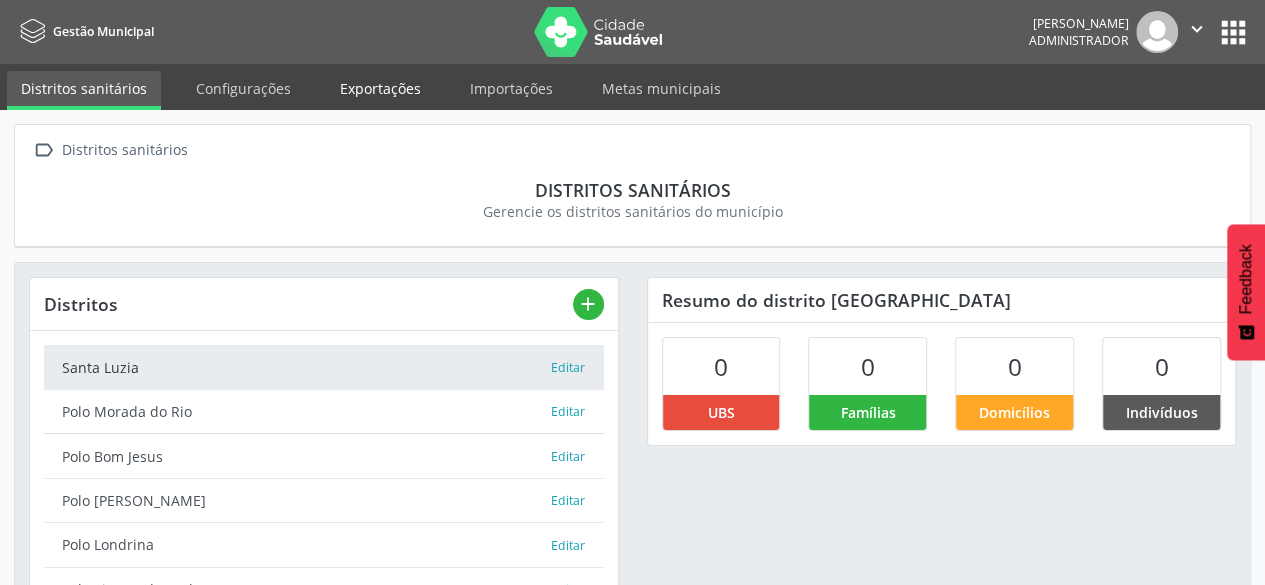 click on "Exportações" at bounding box center (380, 88) 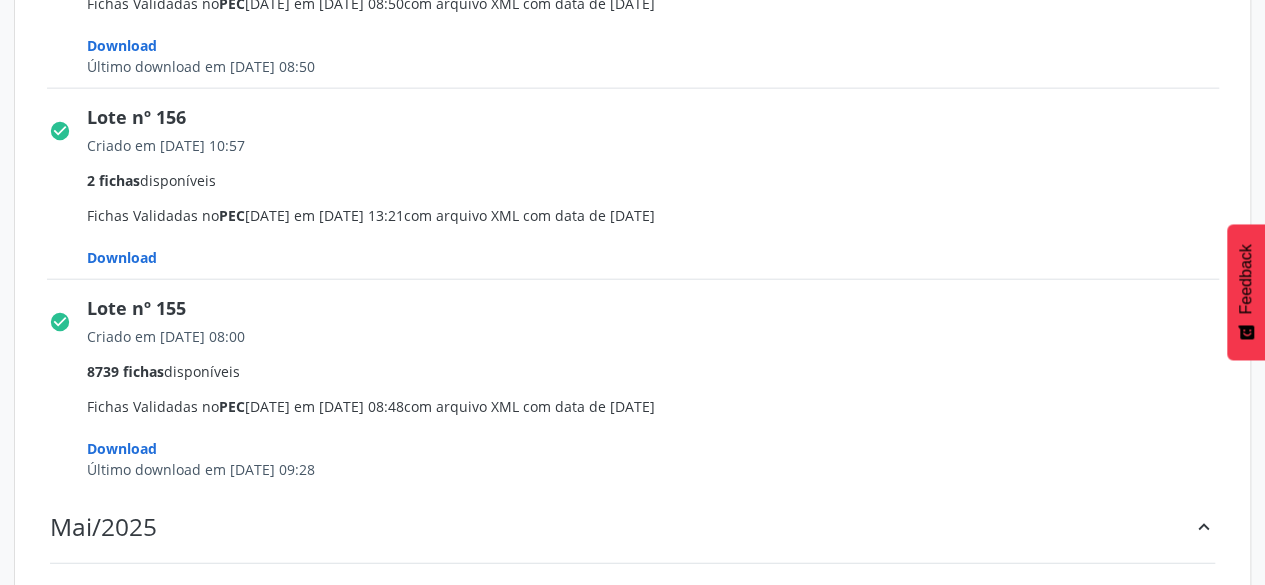 scroll, scrollTop: 2300, scrollLeft: 0, axis: vertical 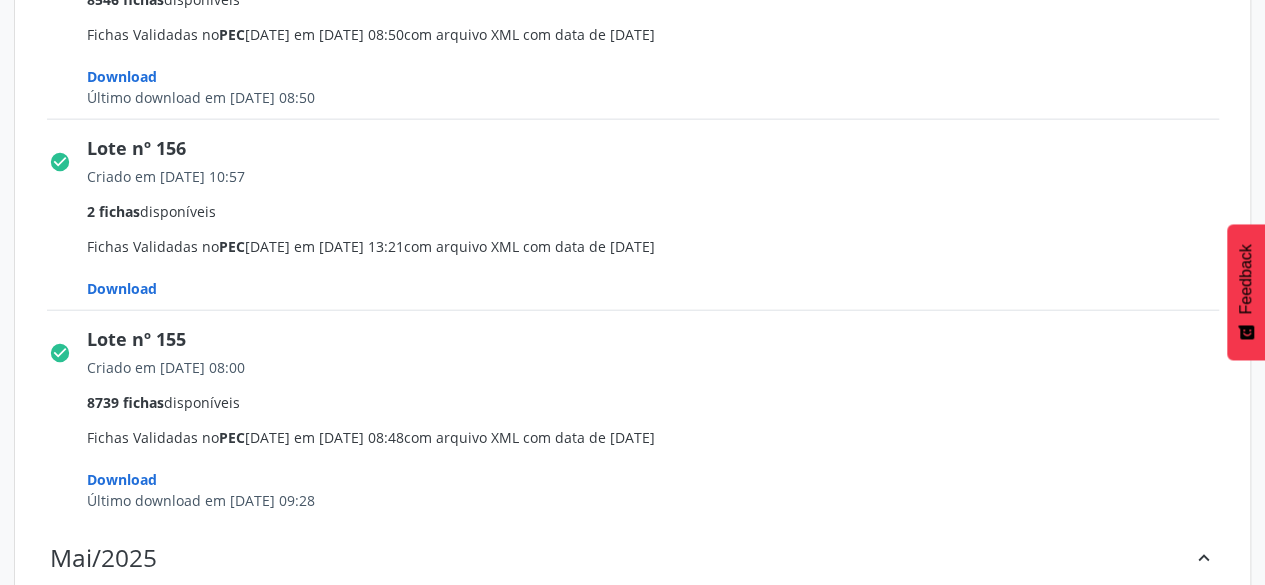 click on "Download" at bounding box center (122, -1302) 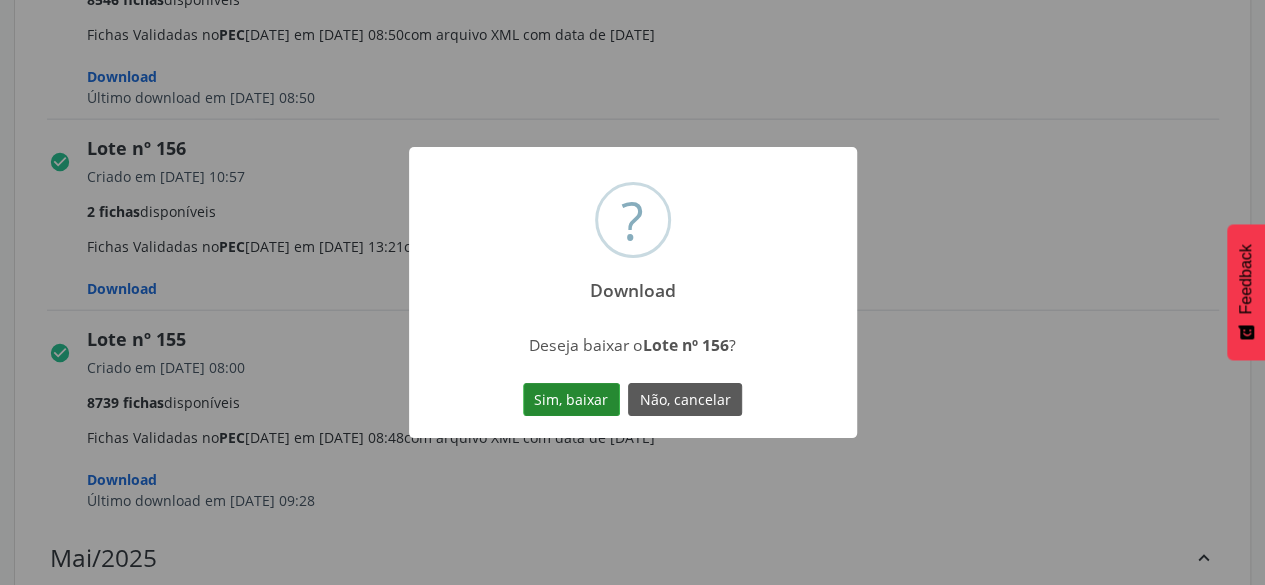 click on "Sim, baixar" at bounding box center (571, 400) 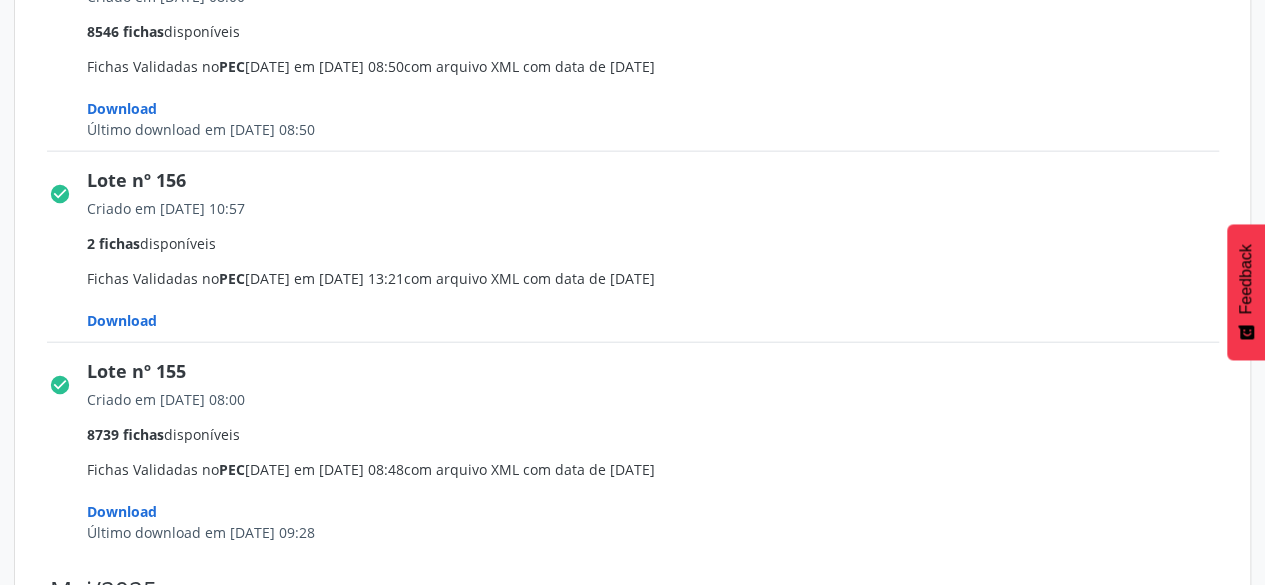 scroll, scrollTop: 2300, scrollLeft: 0, axis: vertical 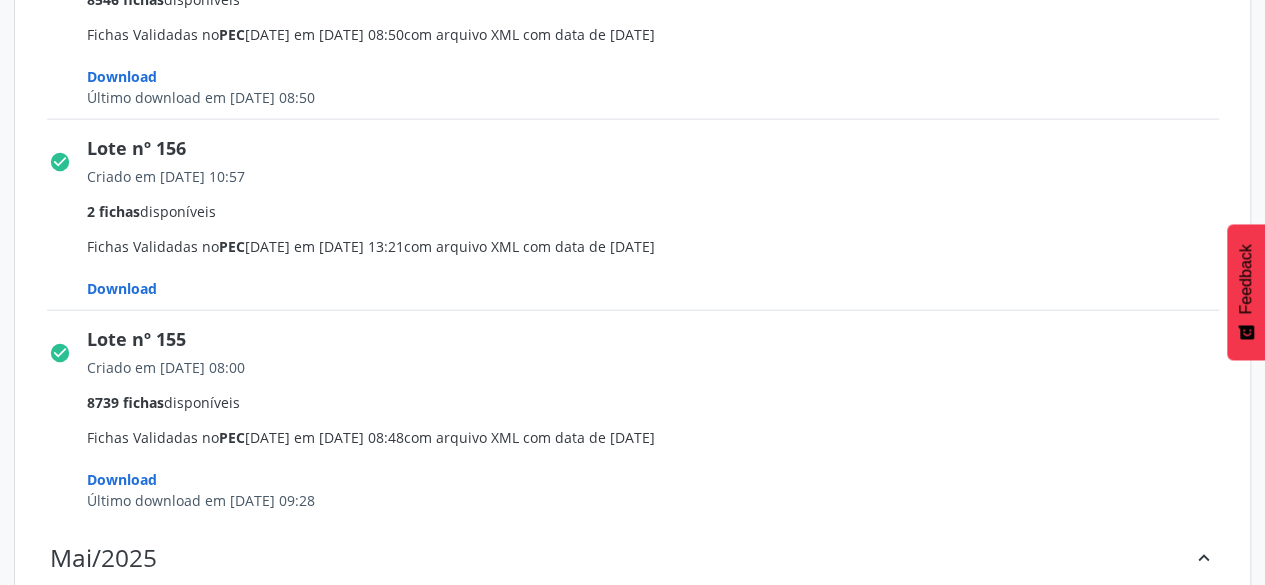 click on "Download" at bounding box center [122, -1302] 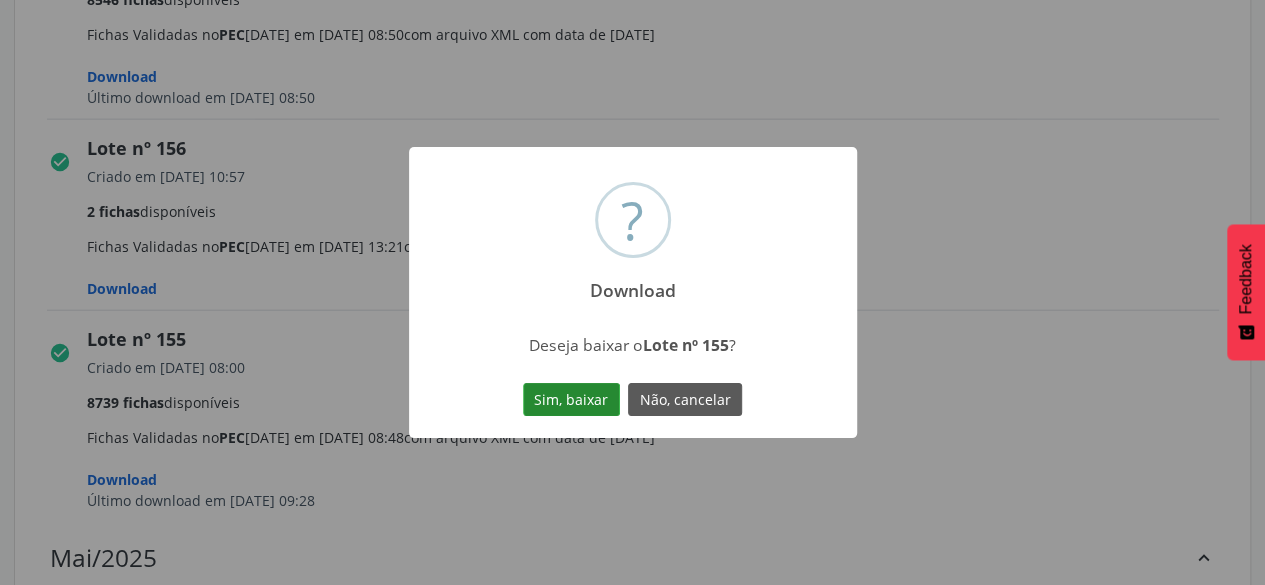 click on "Sim, baixar" at bounding box center (571, 400) 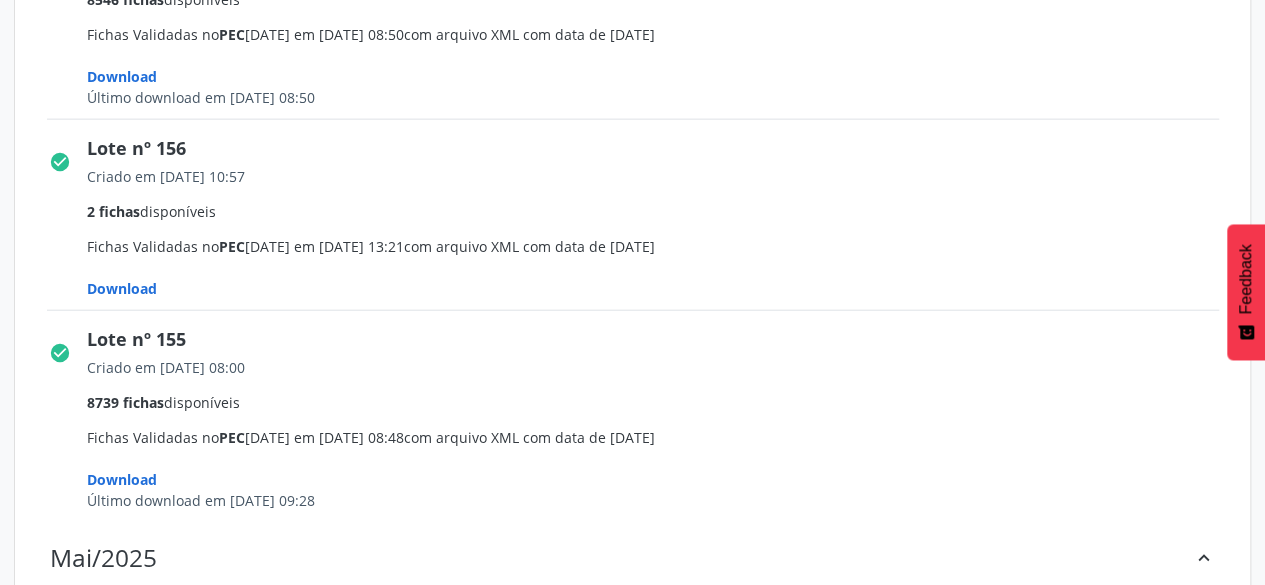click on "Lote nº 156" at bounding box center [660, -1442] 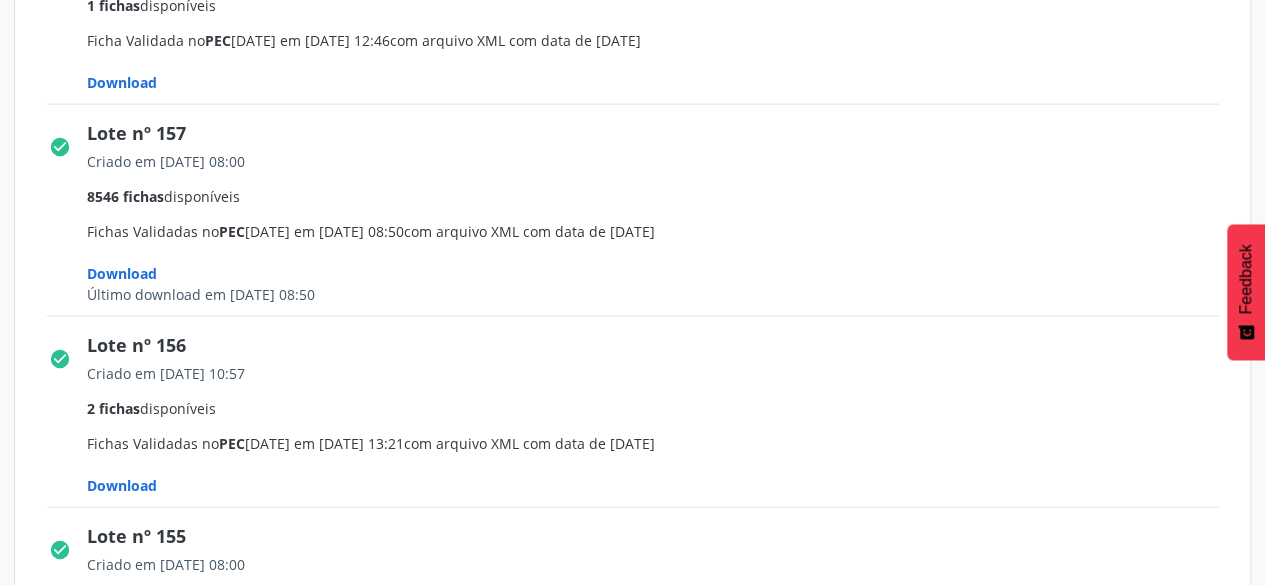 scroll, scrollTop: 2100, scrollLeft: 0, axis: vertical 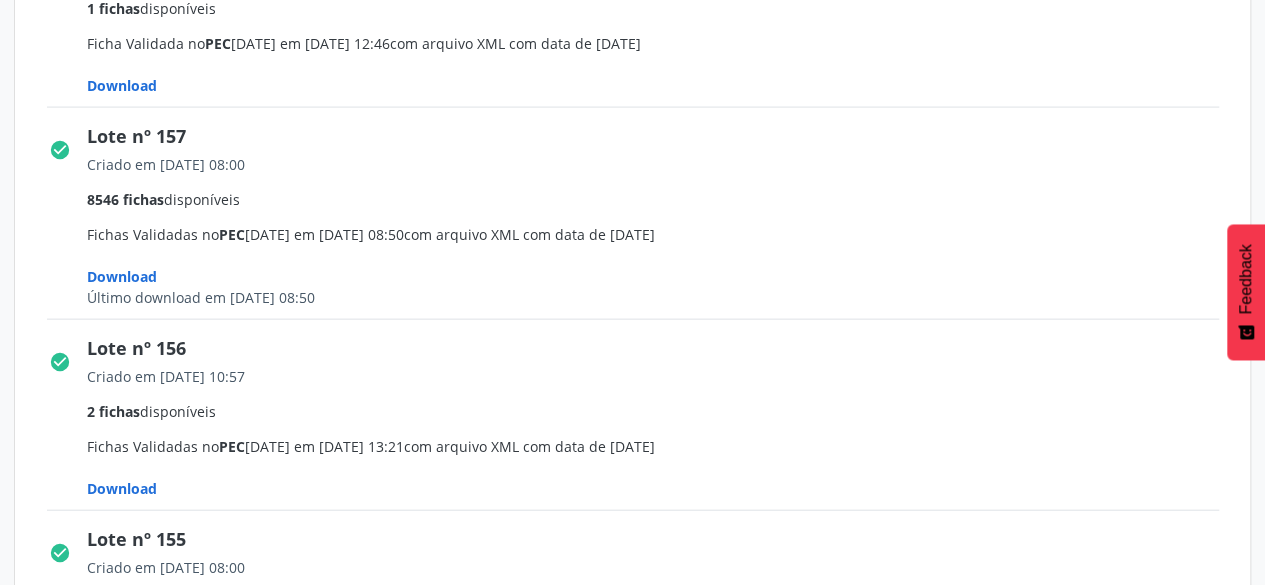 click on "Criado em 08/06/2025 08:00
8546 fichas
disponíveis
Fichas Validadas no
PEC
5.3.31
em 09/06/2025 08:50
com arquivo XML com data de 29/05/2025
Download
Último download em 09/06/2025 08:50" at bounding box center (660, -1158) 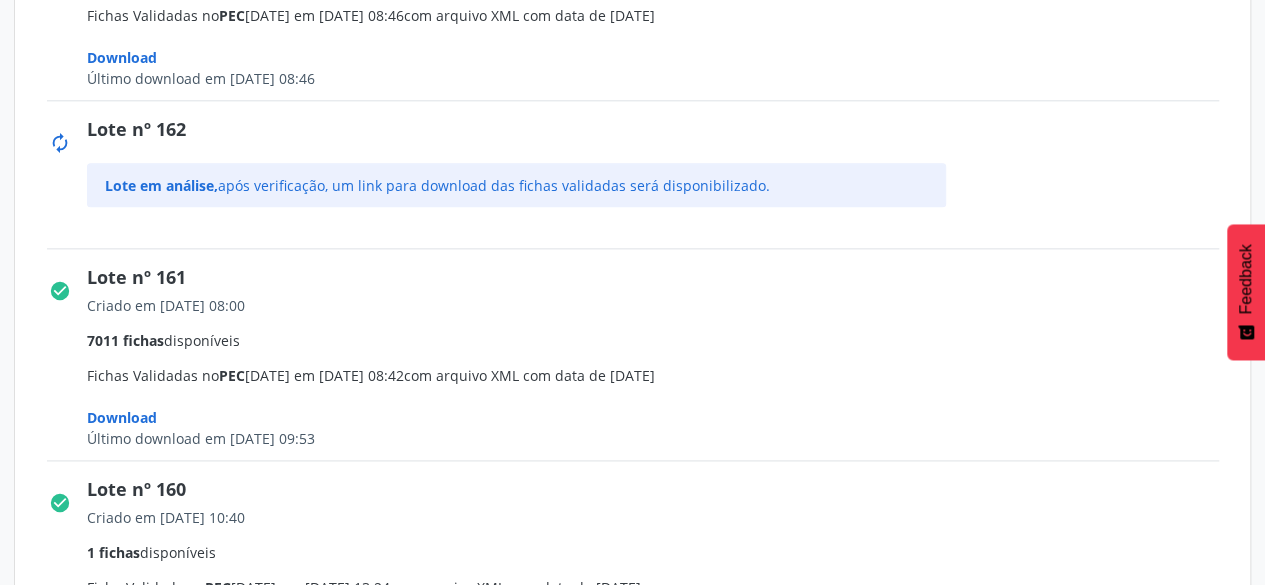 scroll, scrollTop: 1100, scrollLeft: 0, axis: vertical 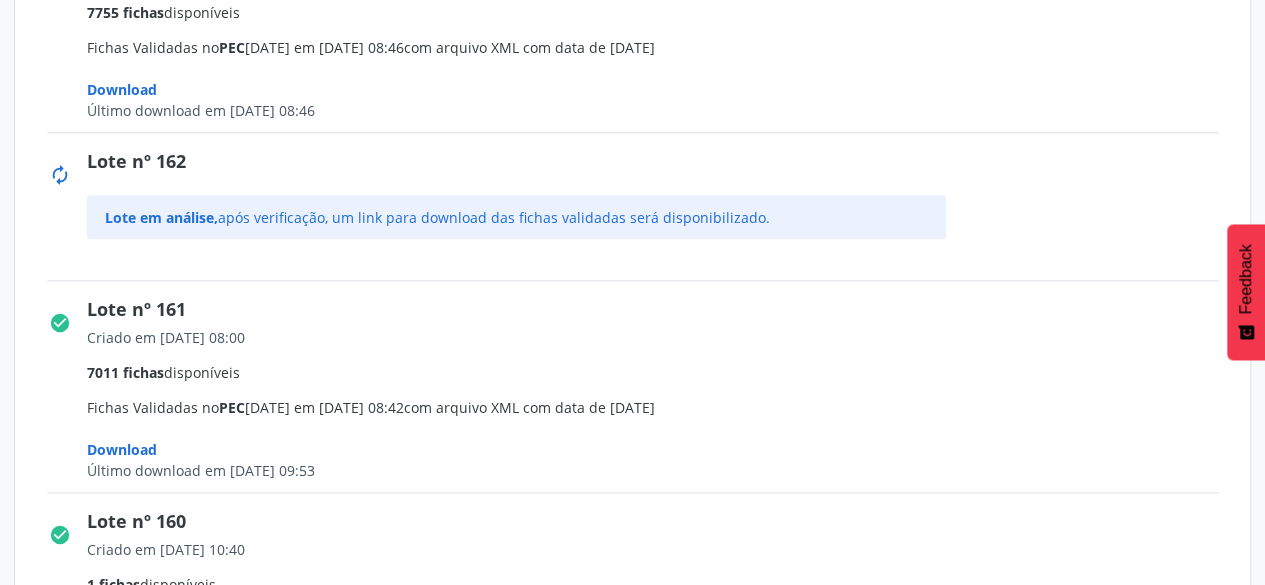 click on "Download" at bounding box center [122, -102] 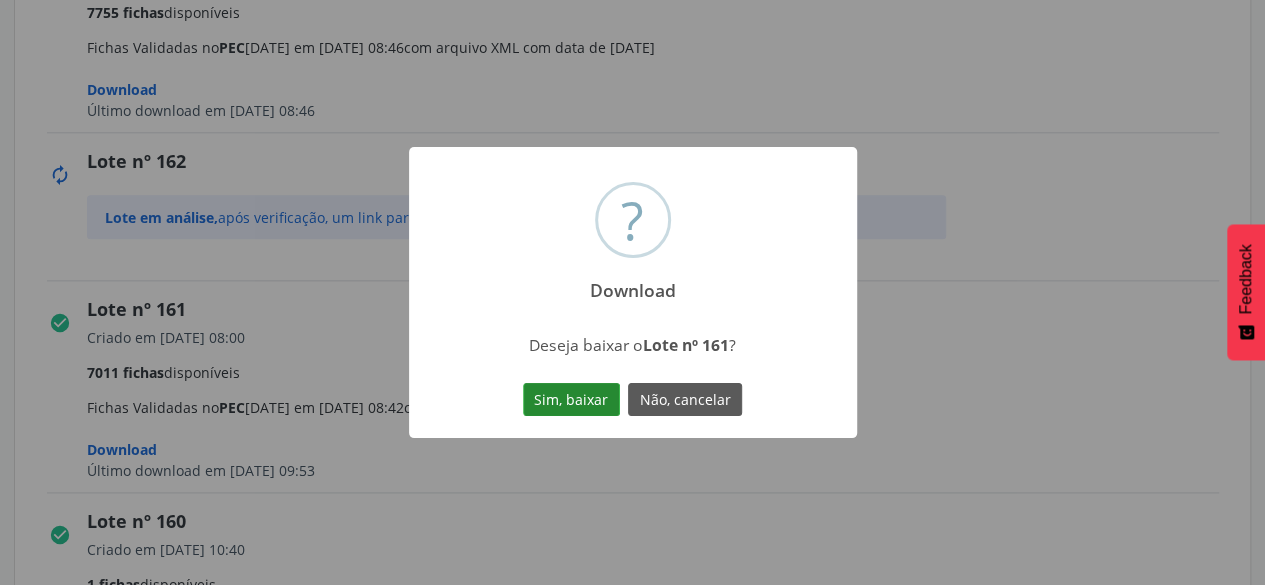 click on "Sim, baixar" at bounding box center (571, 400) 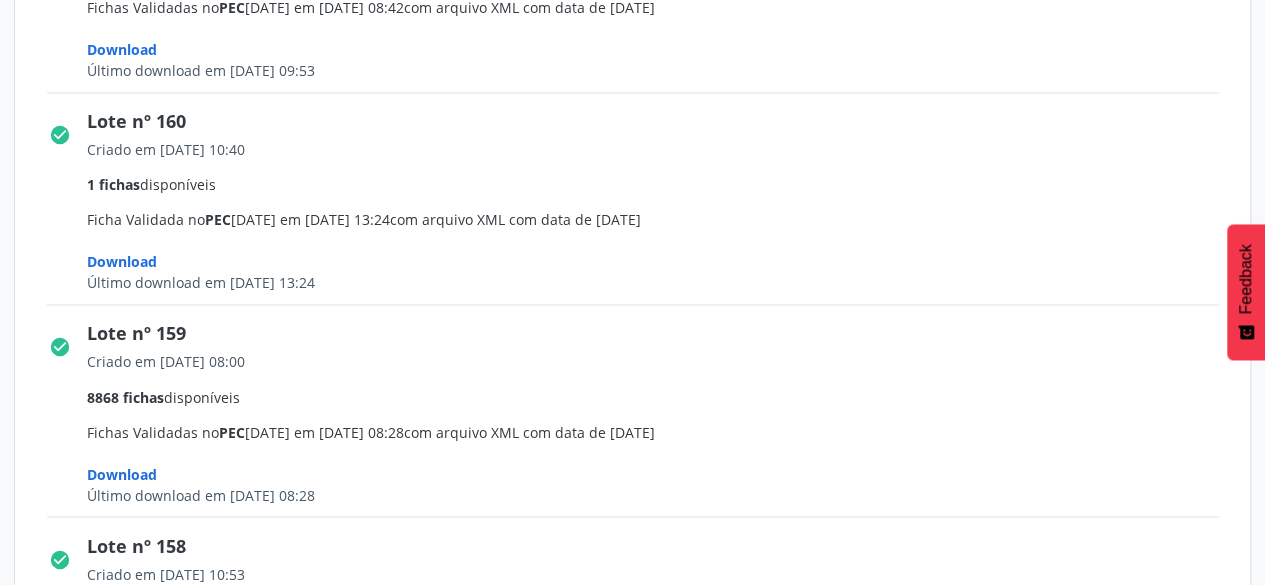 scroll, scrollTop: 1600, scrollLeft: 0, axis: vertical 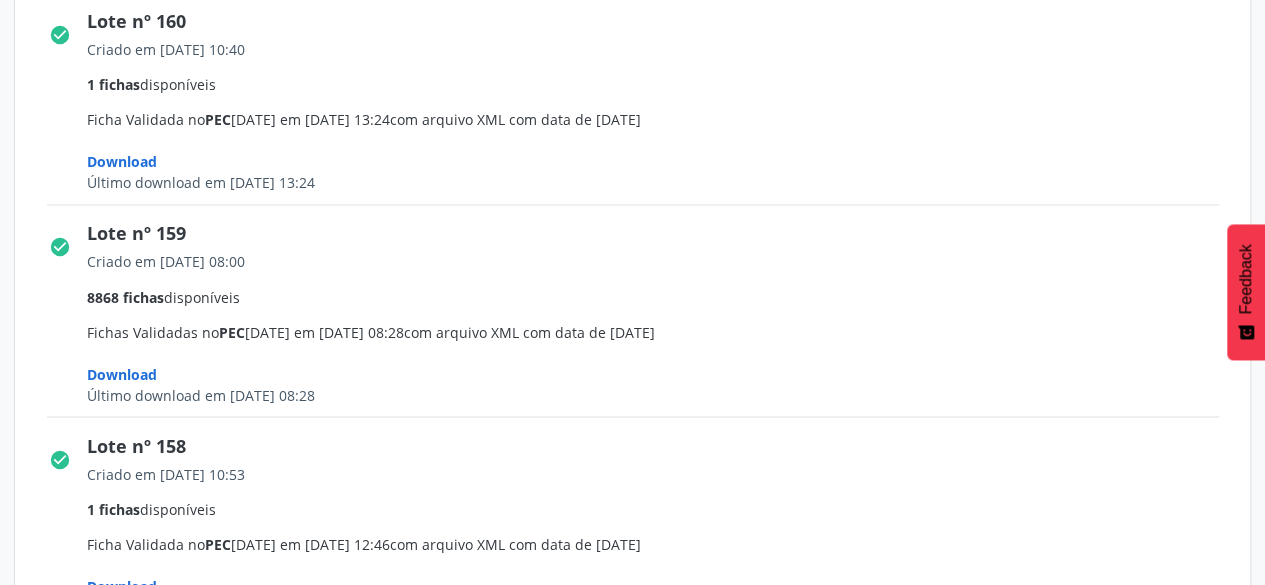 click on "Download" at bounding box center (122, -602) 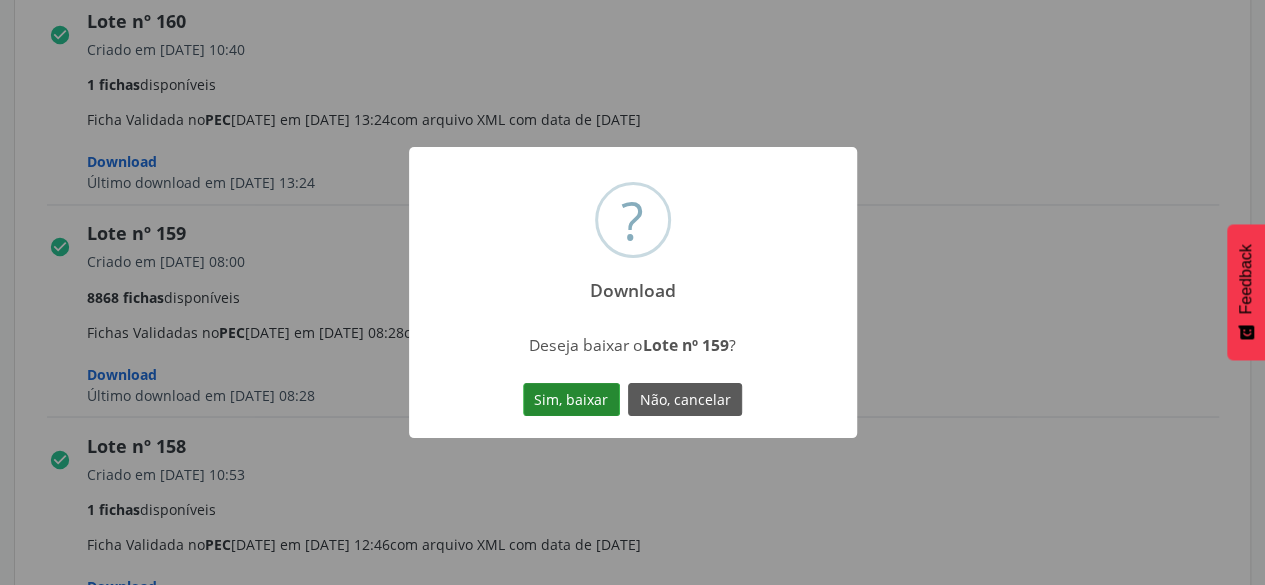 click on "Sim, baixar" at bounding box center [571, 400] 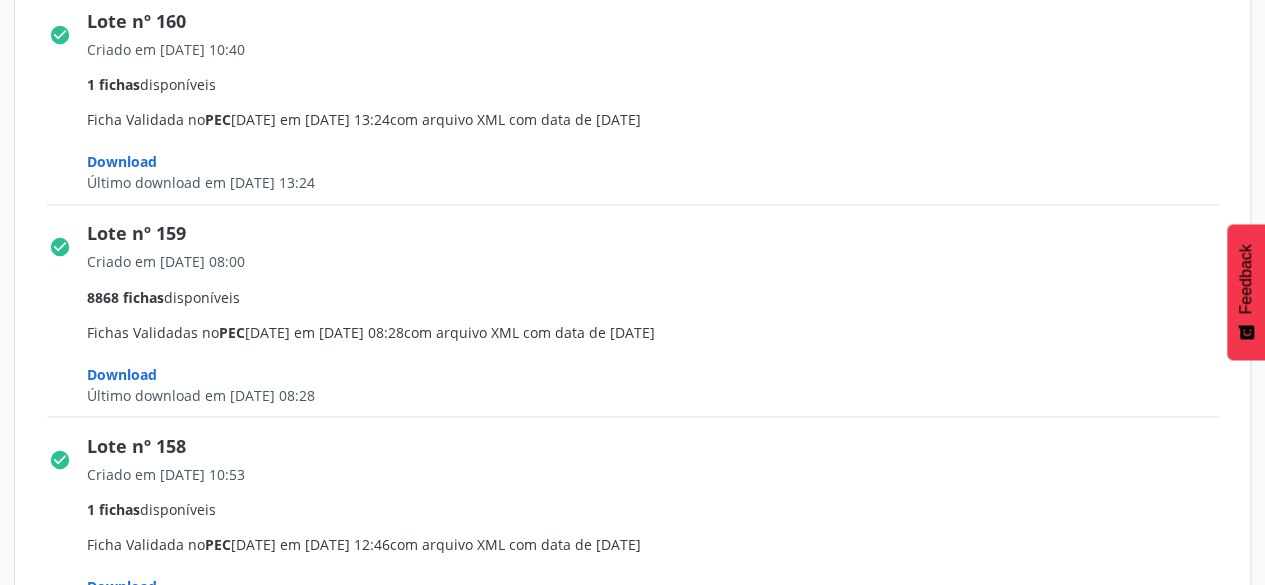 click on "Lote nº 159" at bounding box center [660, -742] 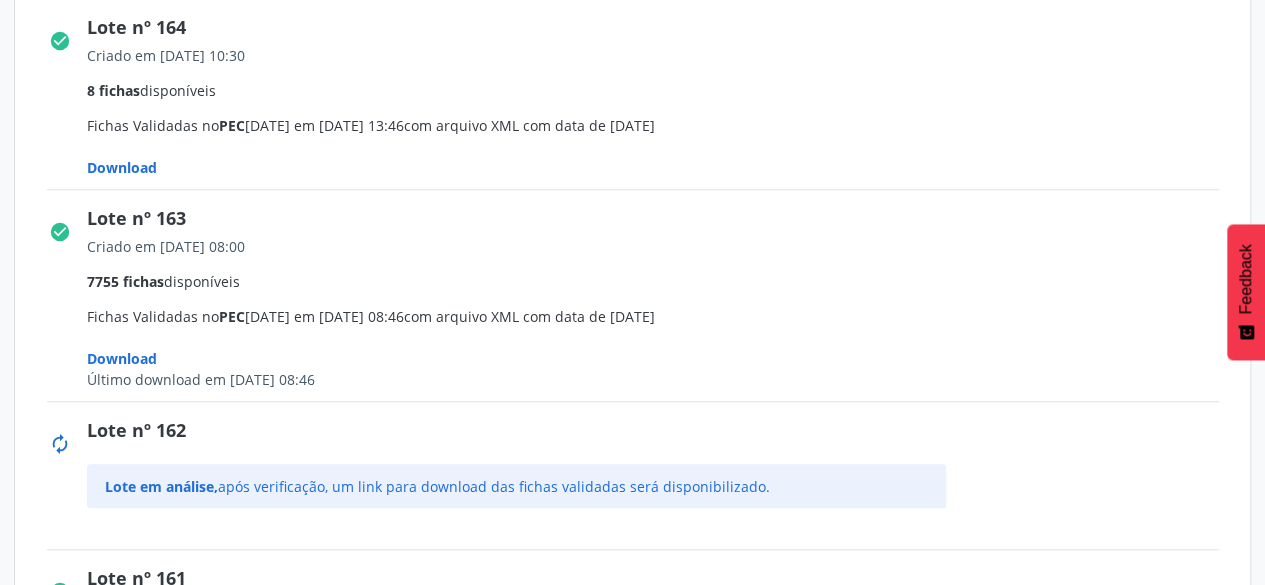 scroll, scrollTop: 800, scrollLeft: 0, axis: vertical 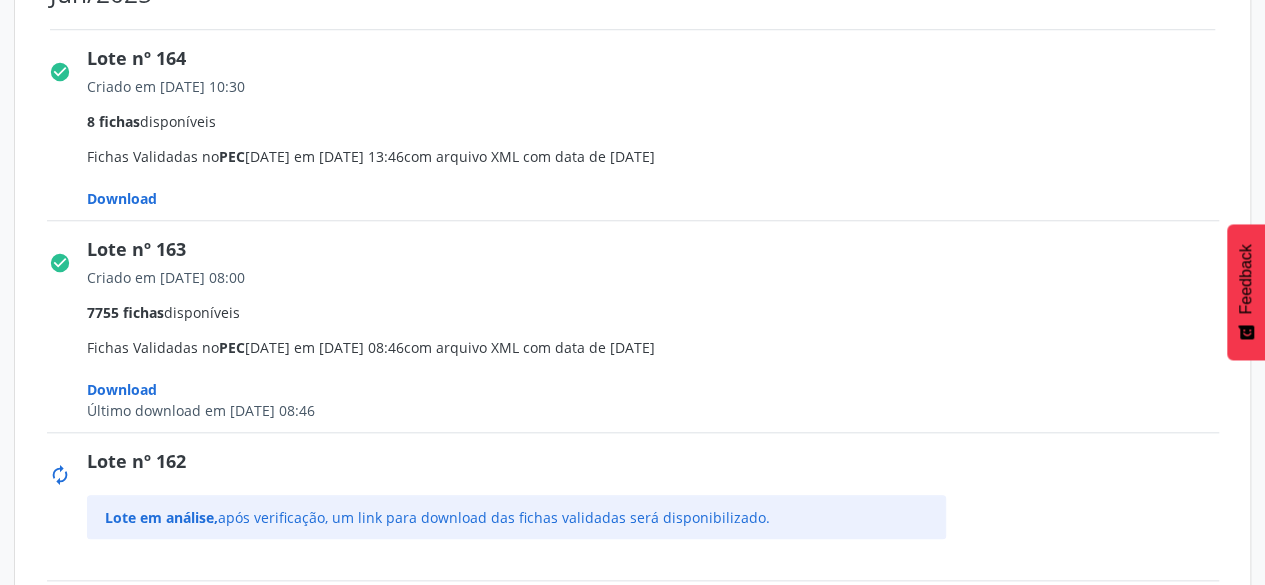 click on "Download" at bounding box center (122, 198) 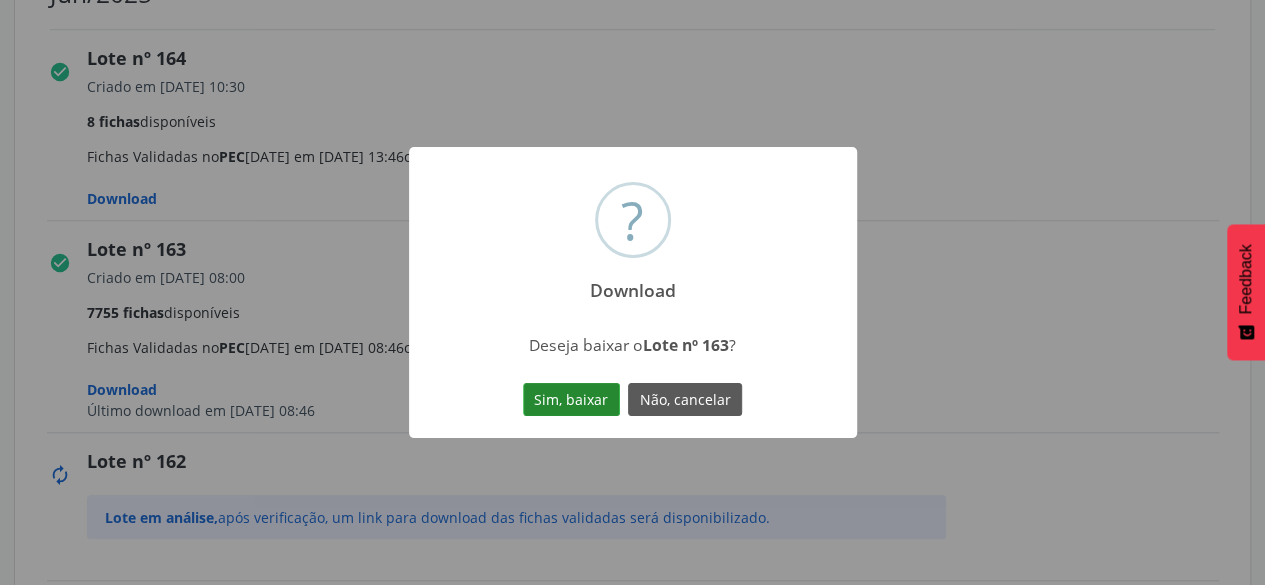 click on "Sim, baixar" at bounding box center (571, 400) 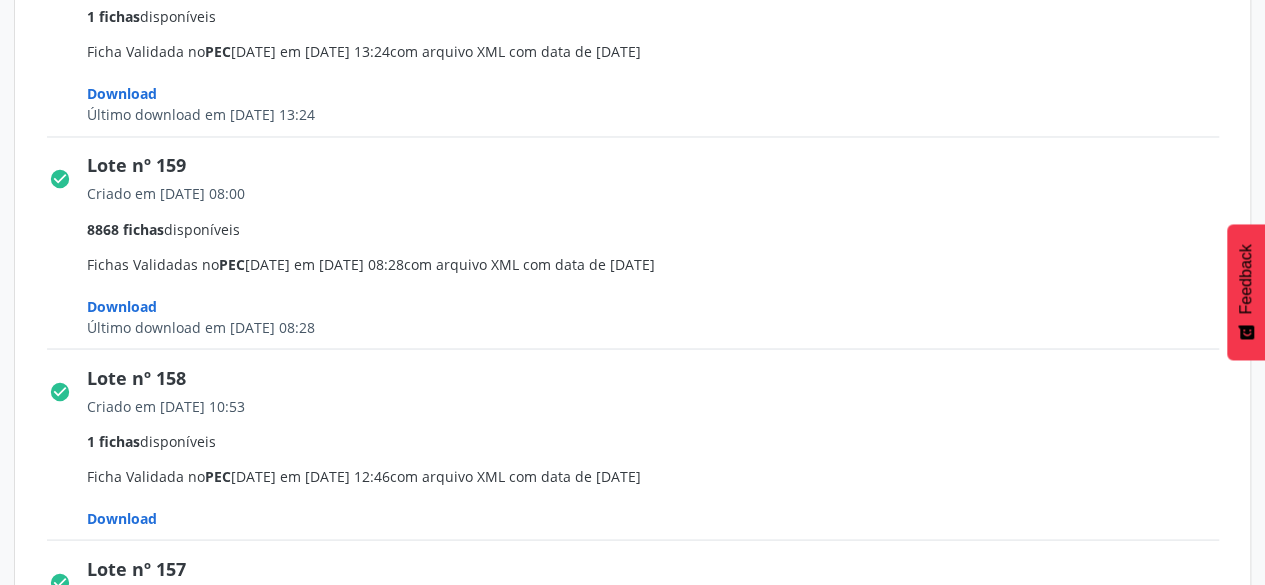 scroll, scrollTop: 1700, scrollLeft: 0, axis: vertical 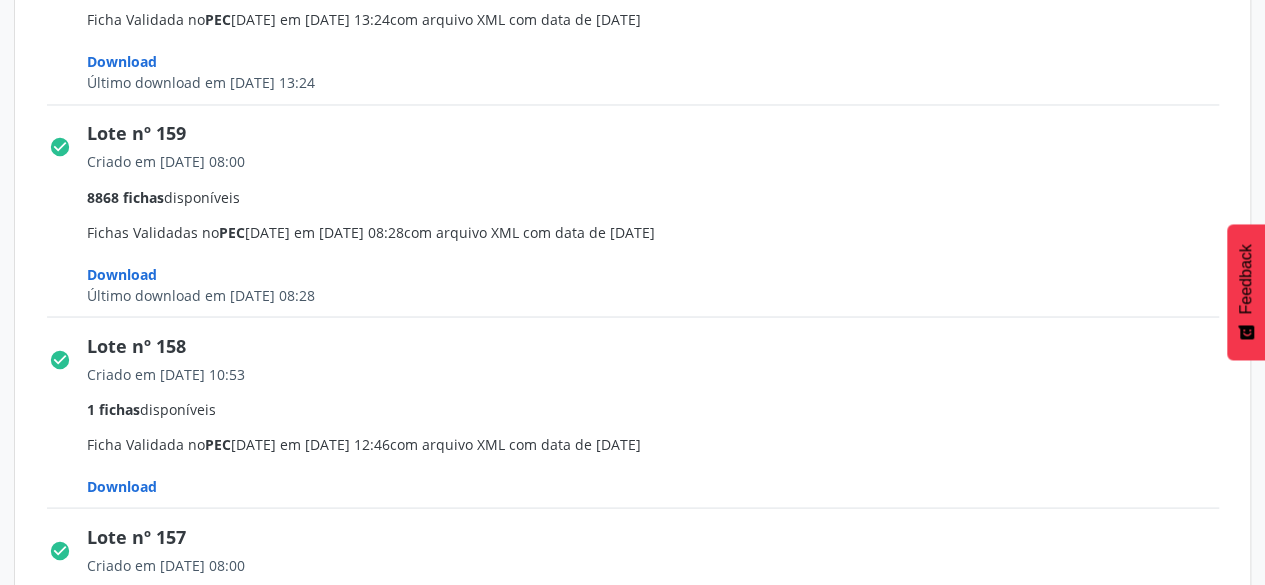 click on "Download" at bounding box center [122, -702] 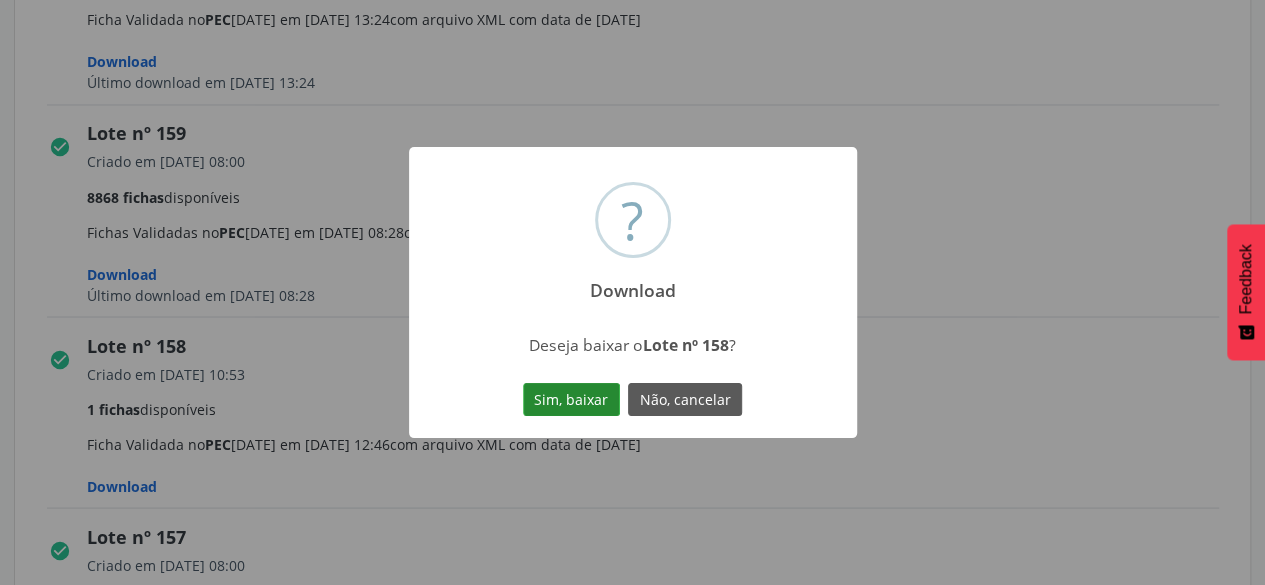 click on "Sim, baixar" at bounding box center (571, 400) 